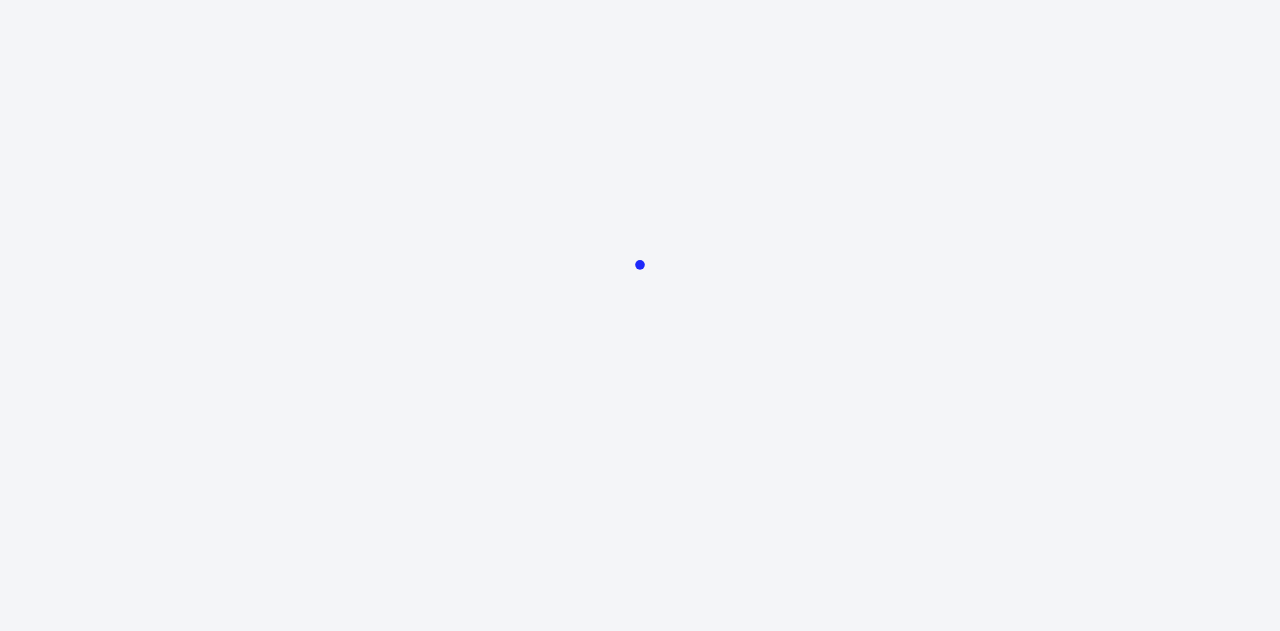 scroll, scrollTop: 0, scrollLeft: 0, axis: both 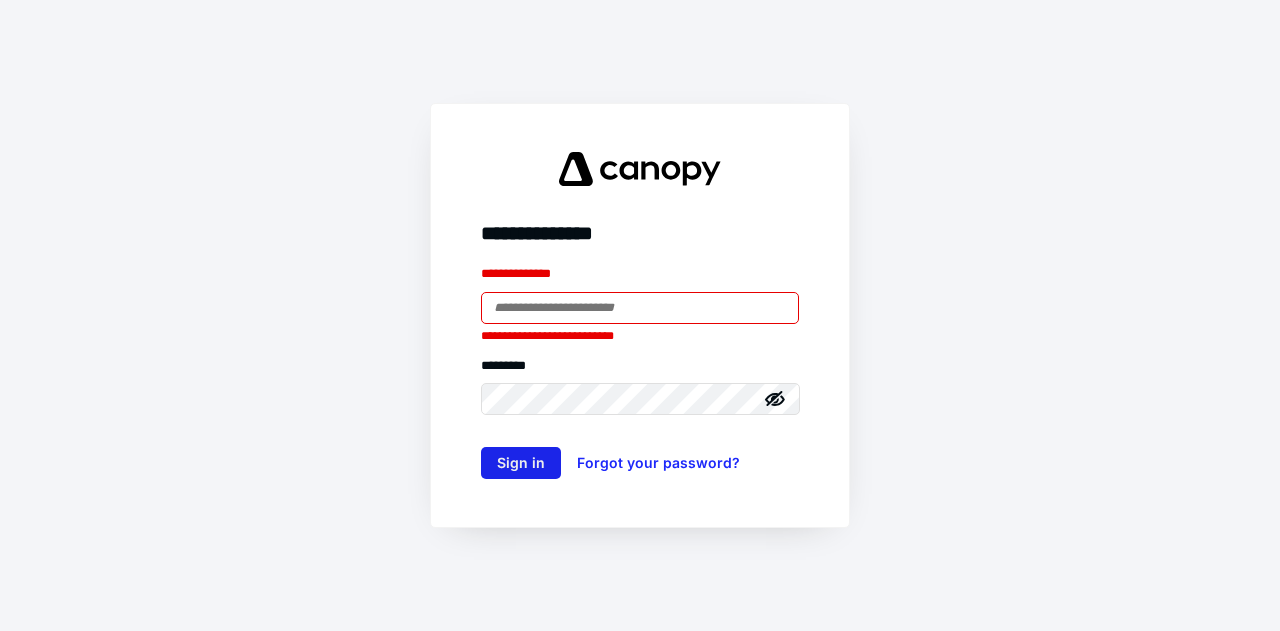 type on "**********" 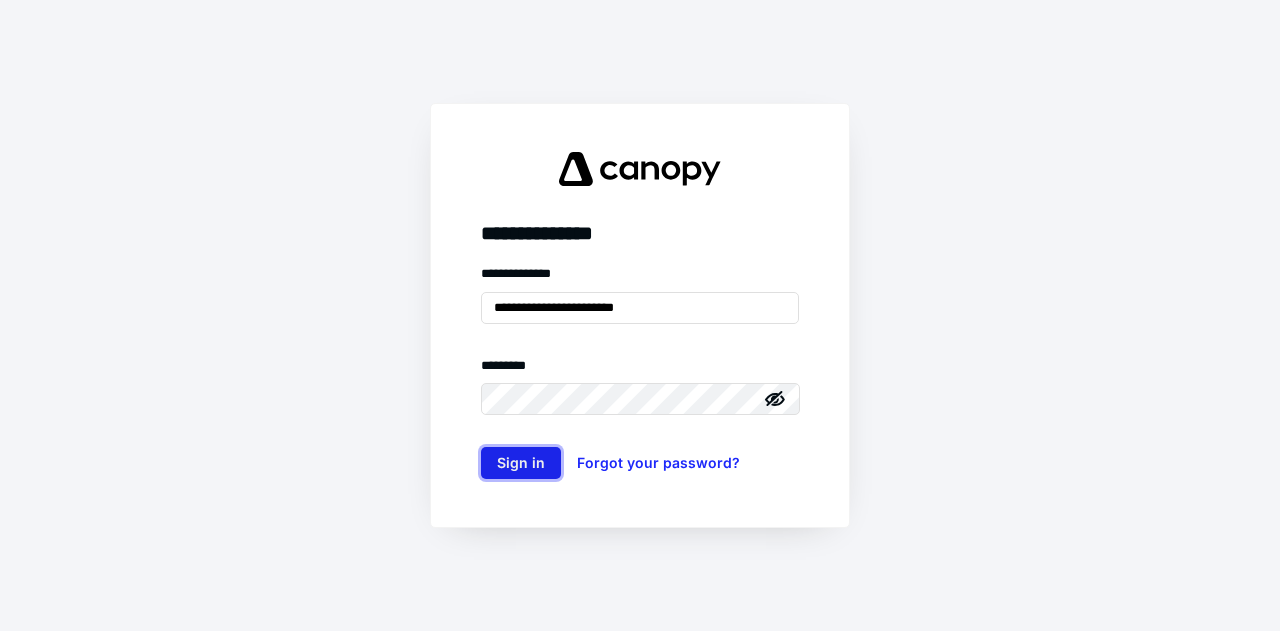 click on "Sign in" at bounding box center (521, 463) 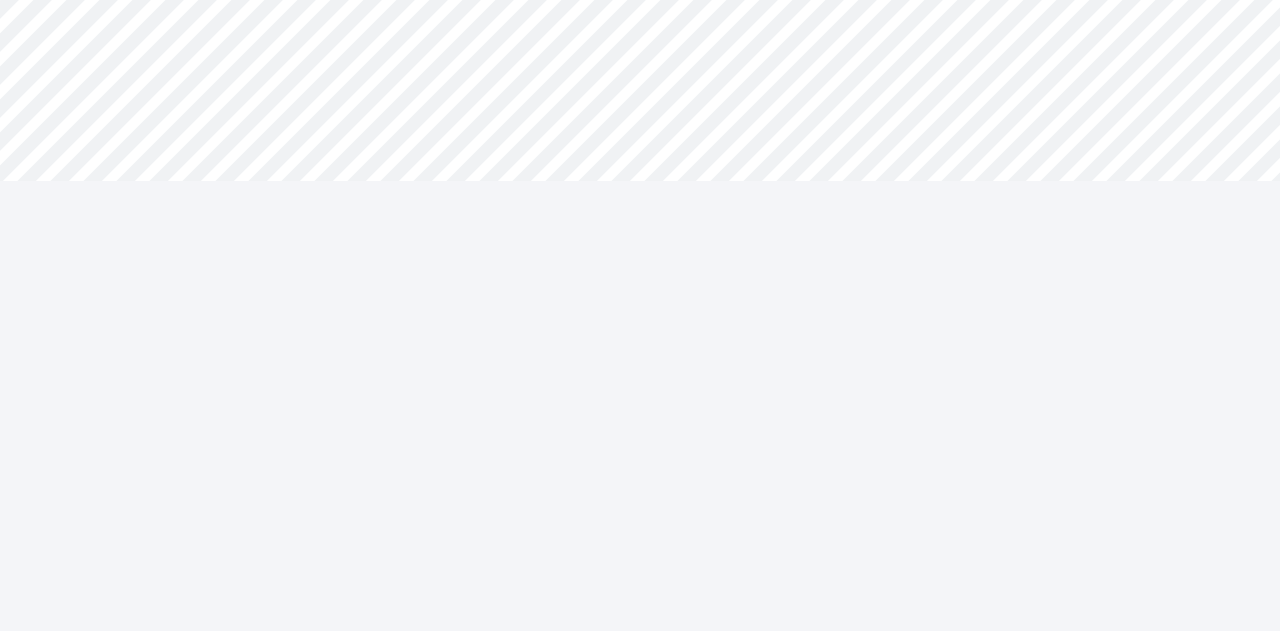 scroll, scrollTop: 0, scrollLeft: 0, axis: both 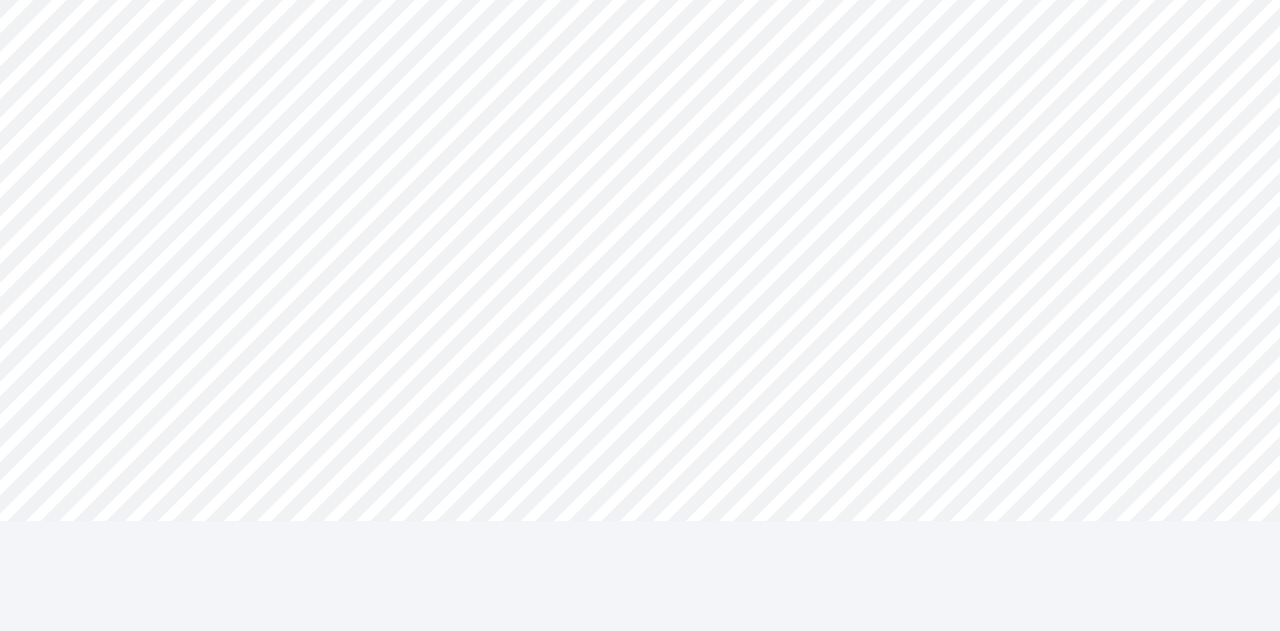 click on "**********" at bounding box center [640, 310] 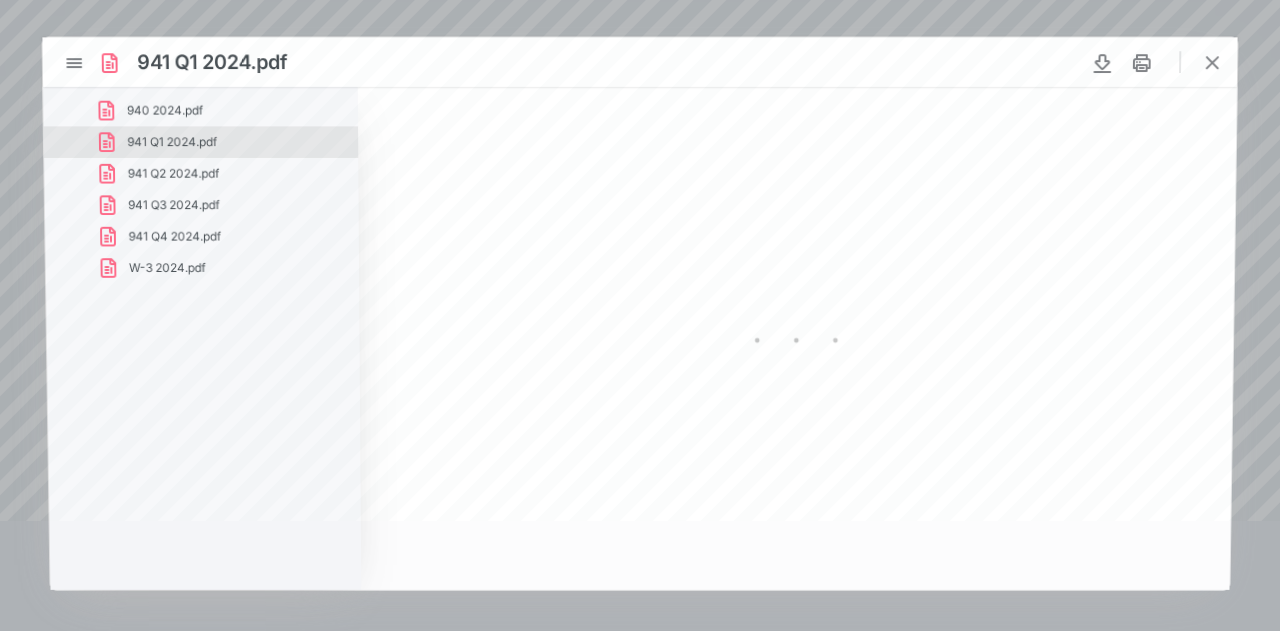 scroll, scrollTop: 0, scrollLeft: 0, axis: both 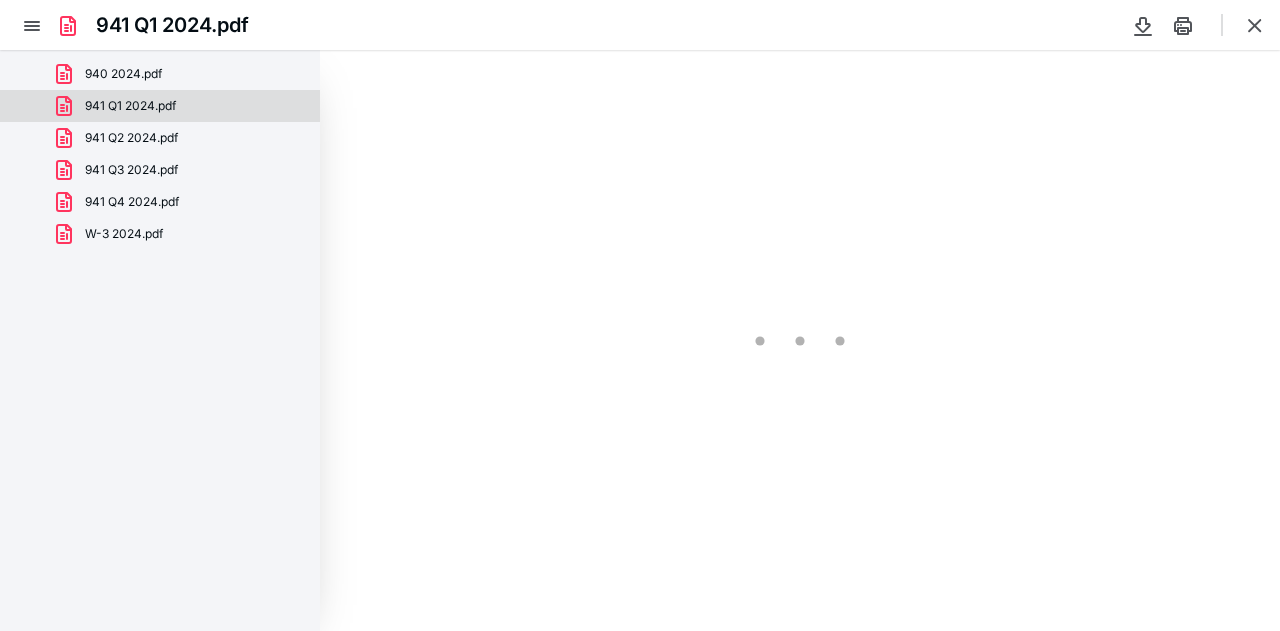 type on "69" 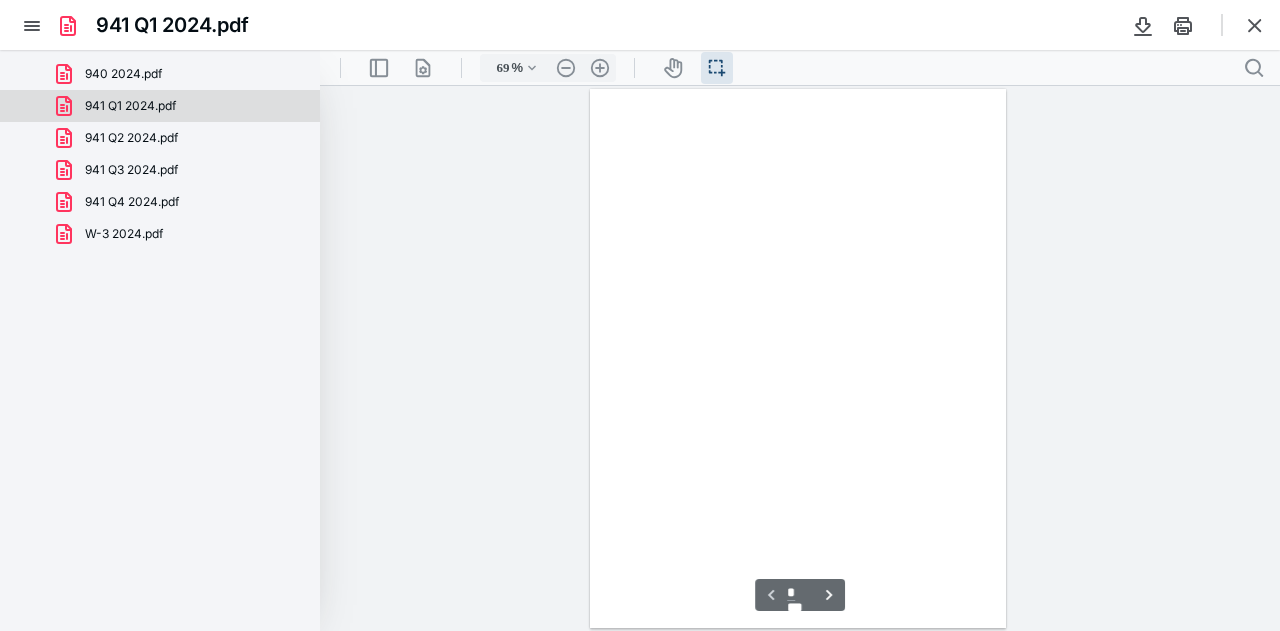 scroll, scrollTop: 39, scrollLeft: 0, axis: vertical 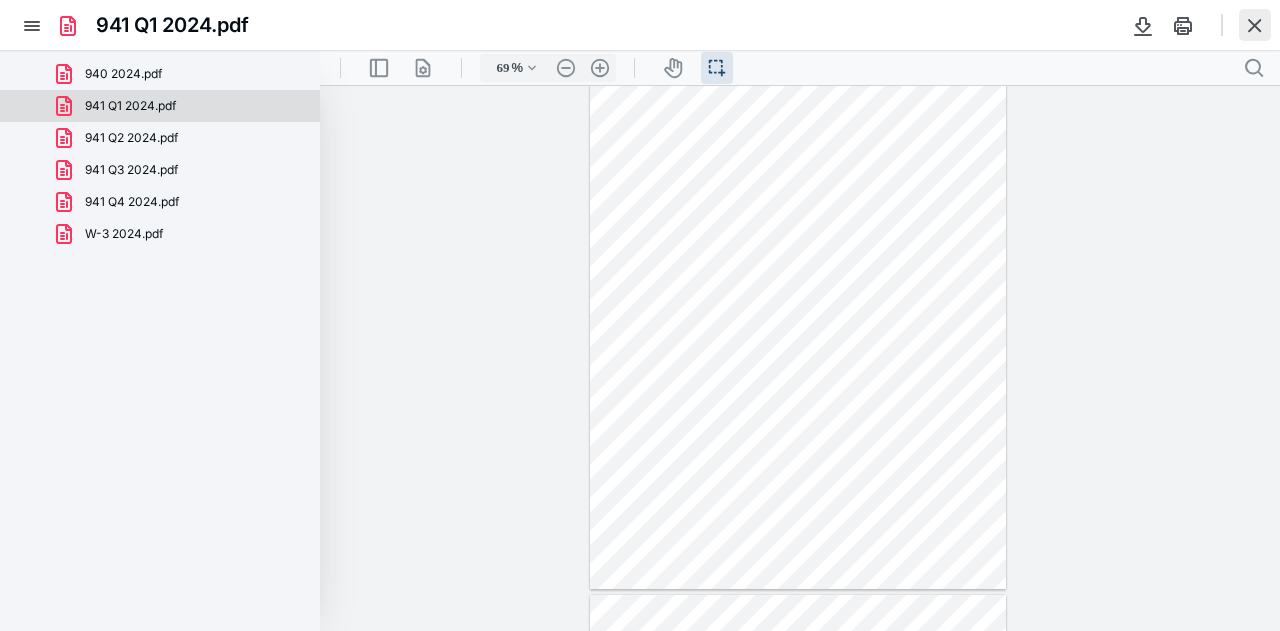 click at bounding box center (1255, 25) 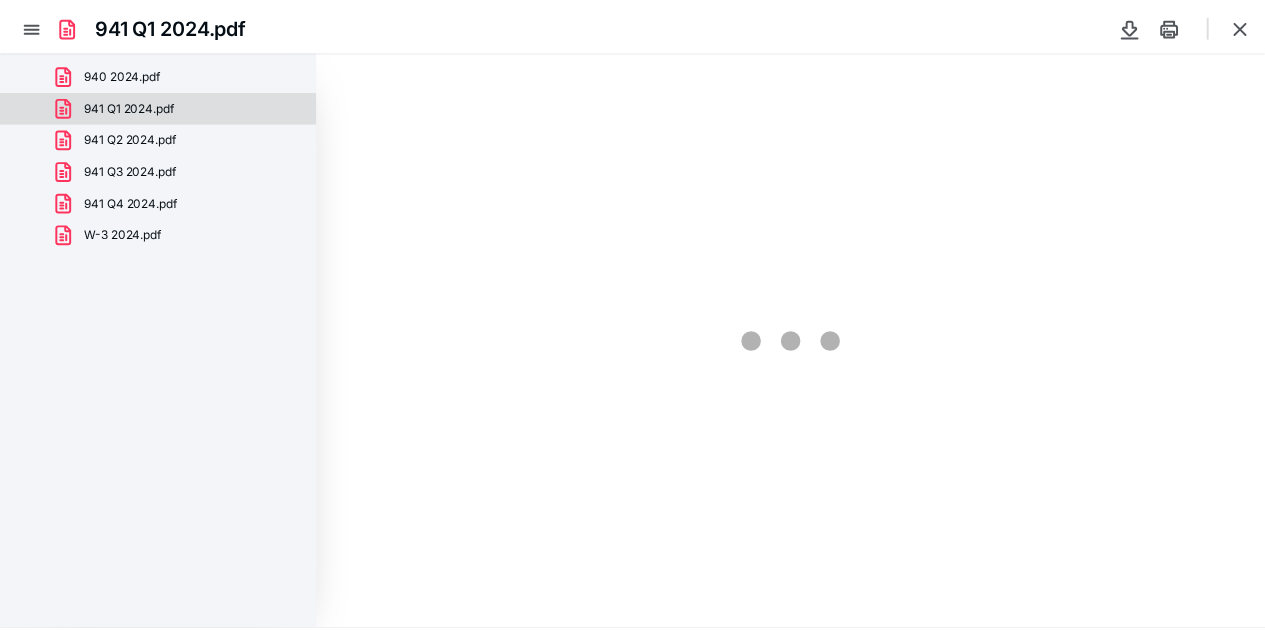scroll, scrollTop: 0, scrollLeft: 0, axis: both 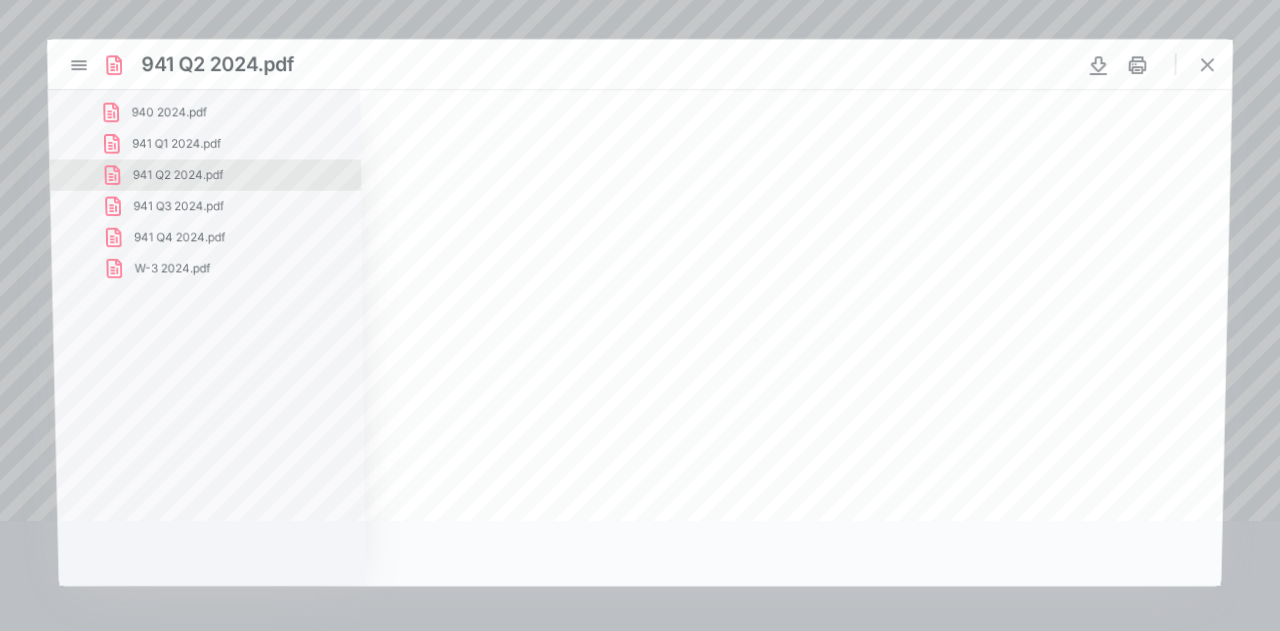 click at bounding box center (795, 337) 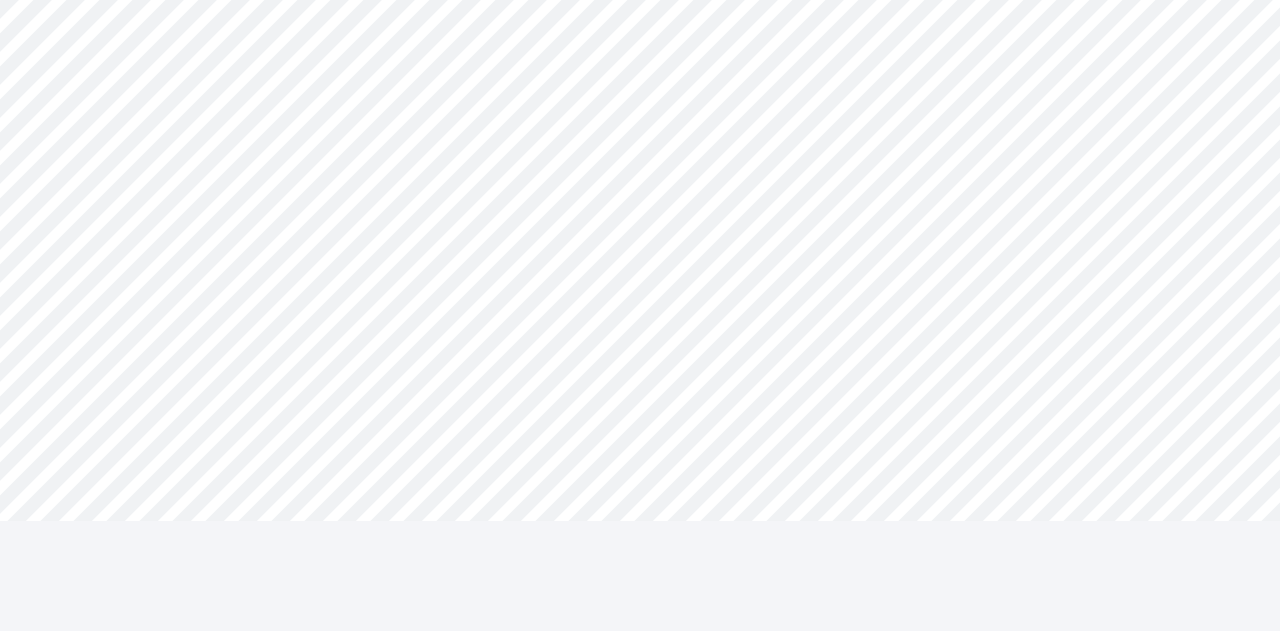click at bounding box center (790, 333) 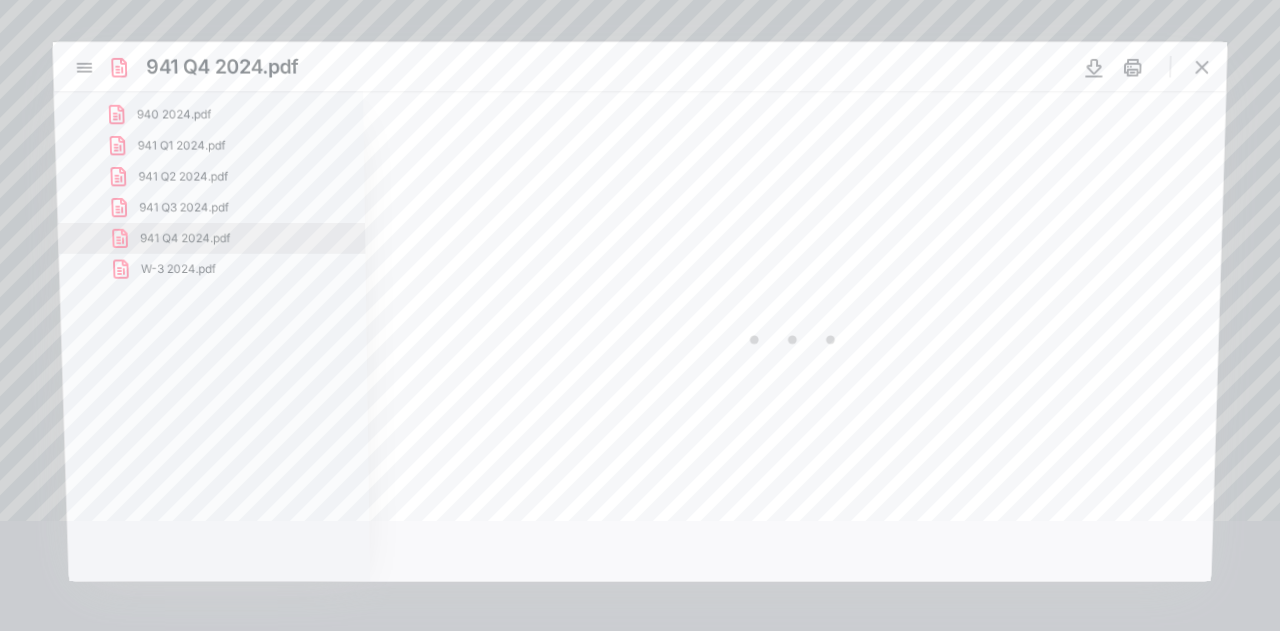 click at bounding box center [794, 336] 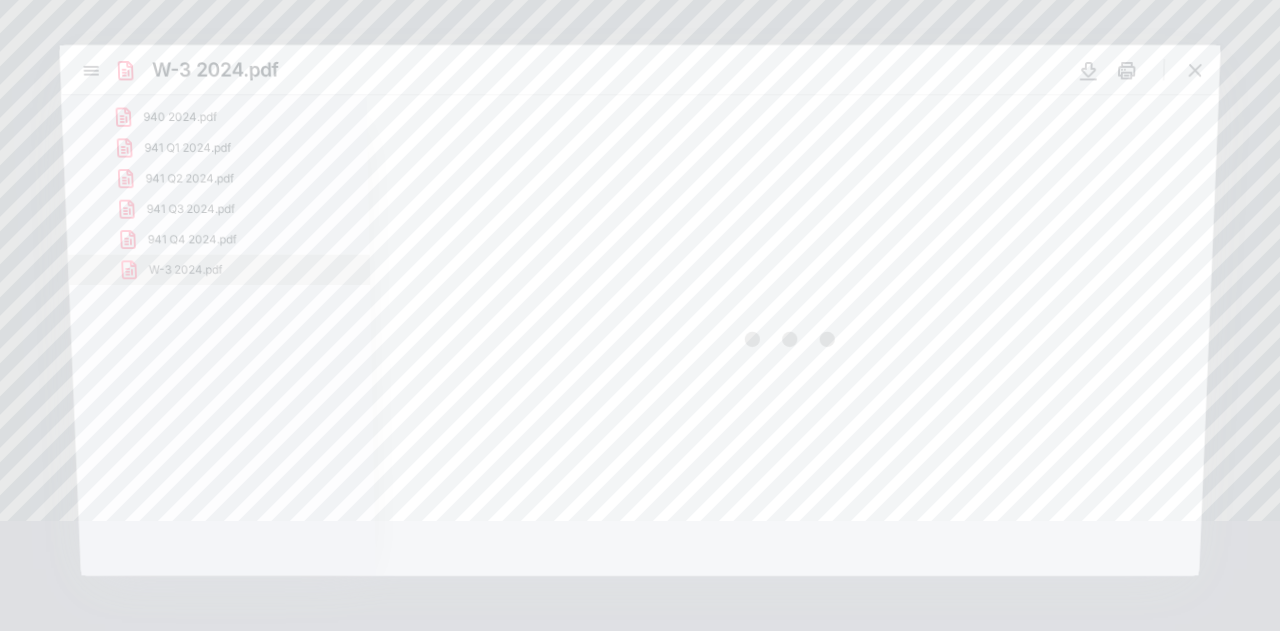 click at bounding box center (793, 334) 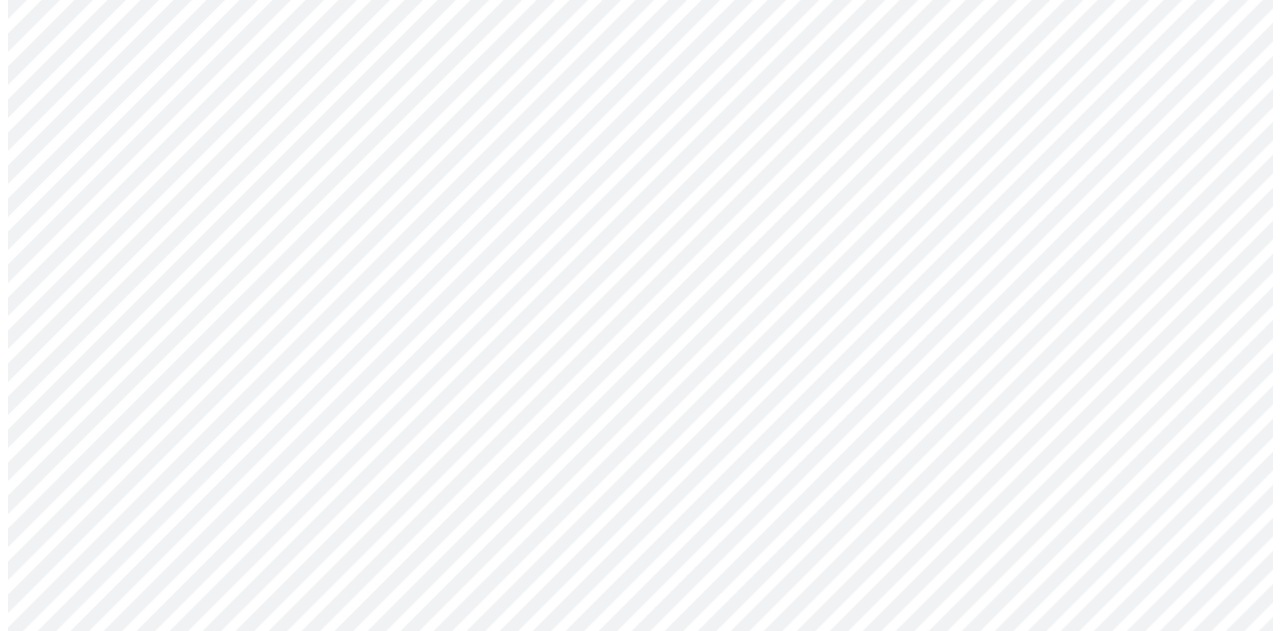 scroll, scrollTop: 308, scrollLeft: 0, axis: vertical 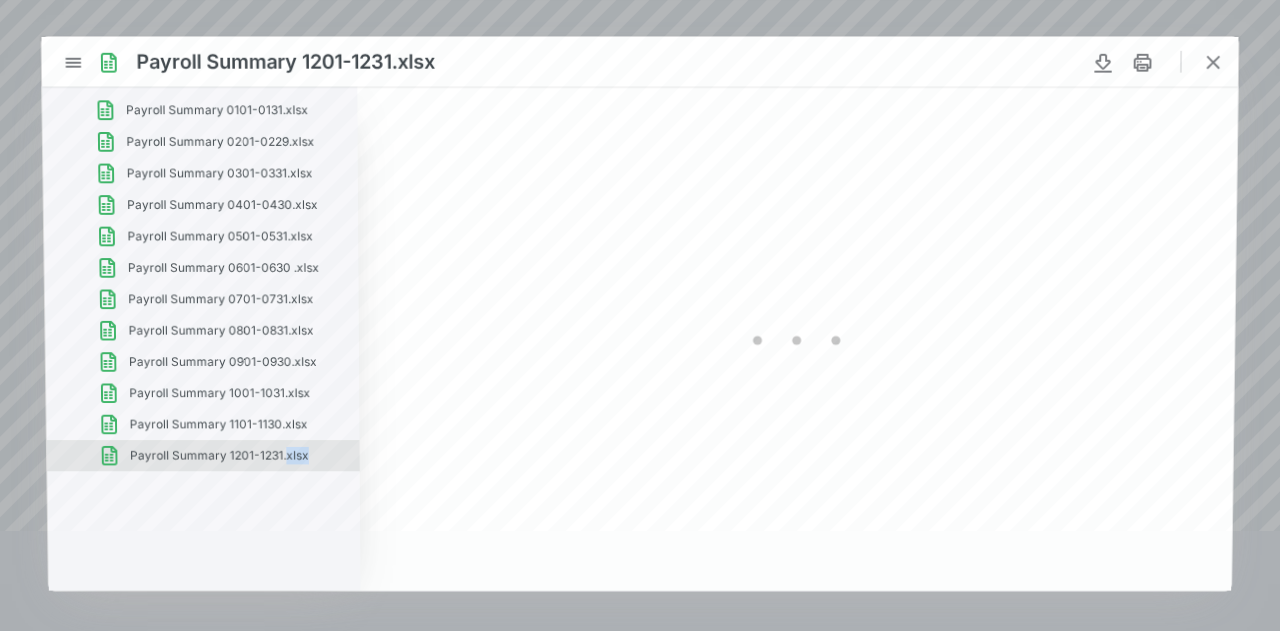 click at bounding box center (797, 339) 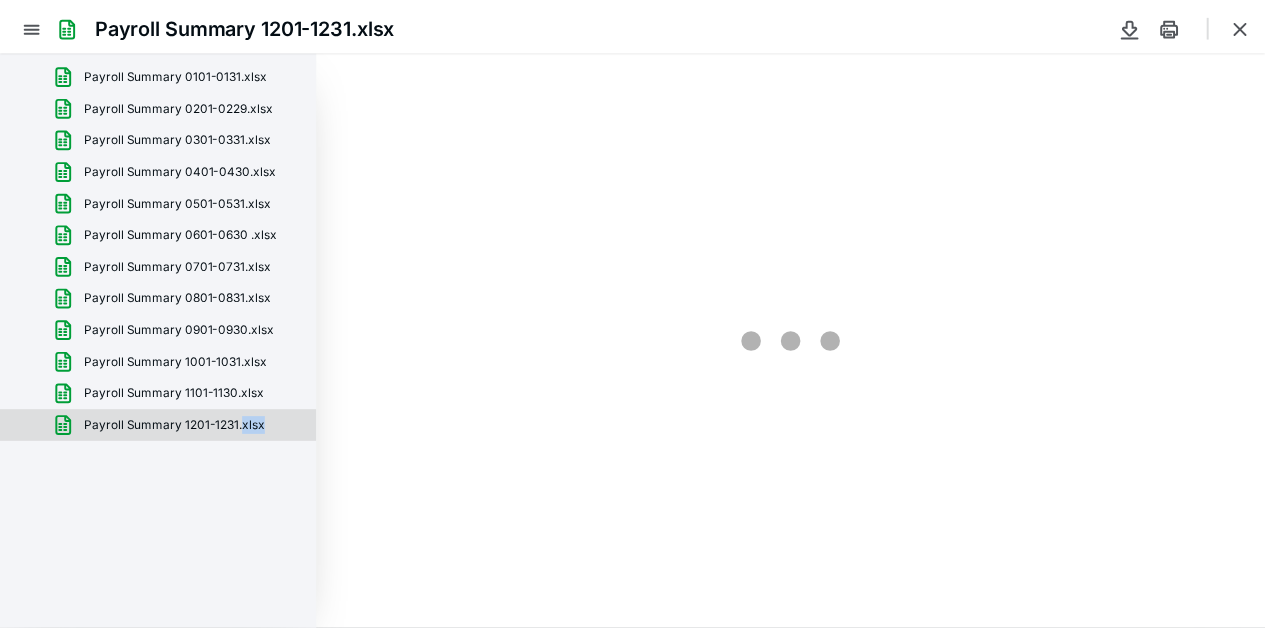scroll, scrollTop: 0, scrollLeft: 0, axis: both 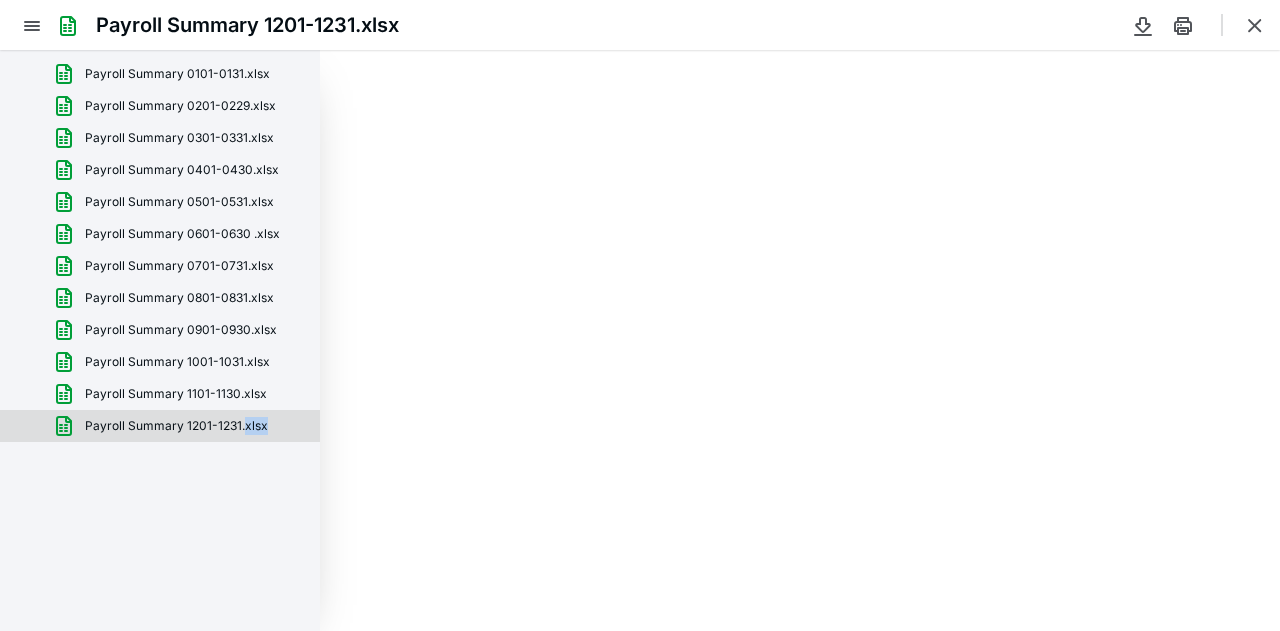 type on "107" 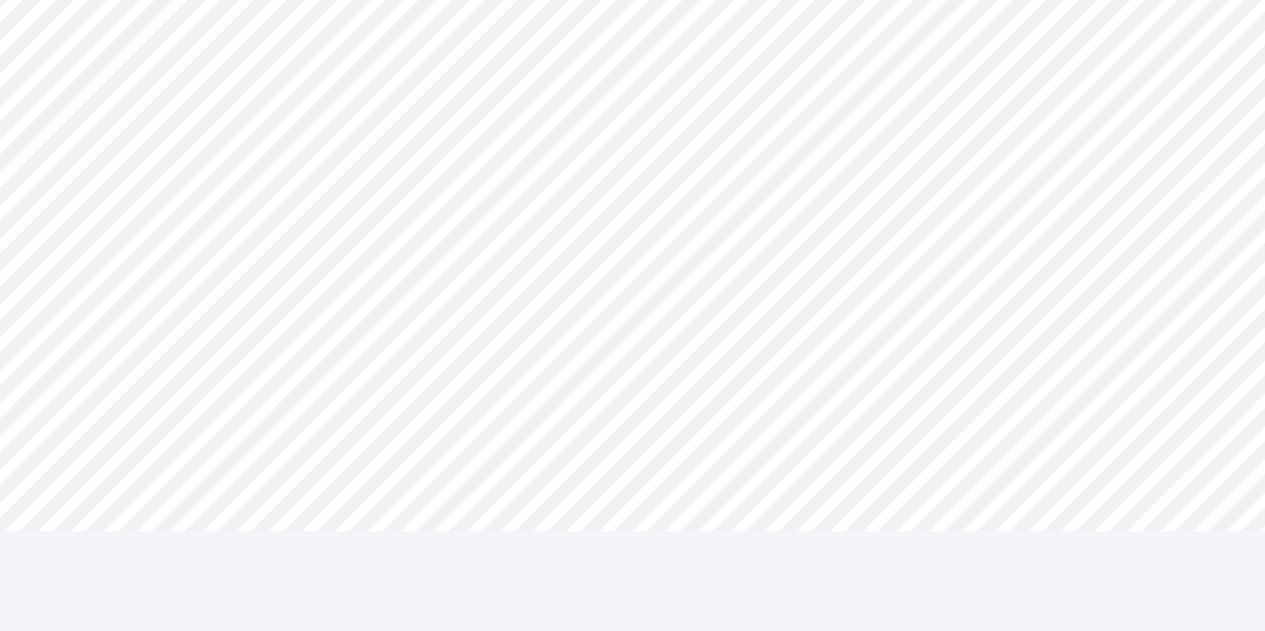 scroll, scrollTop: 0, scrollLeft: 0, axis: both 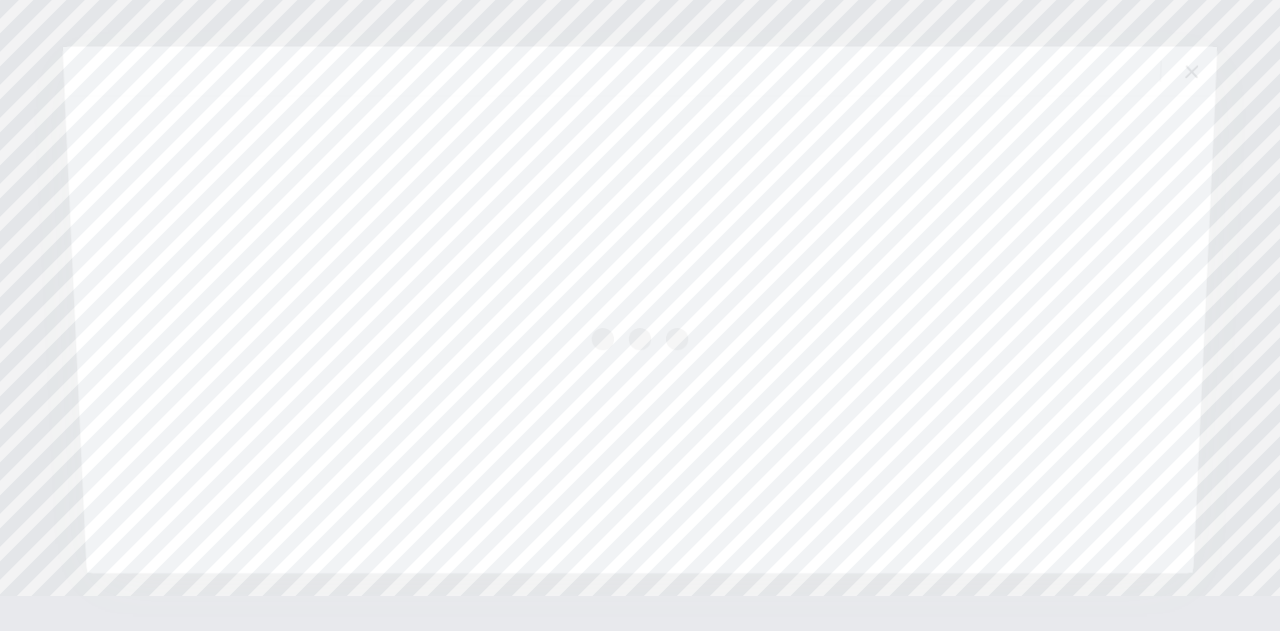 click at bounding box center (639, 333) 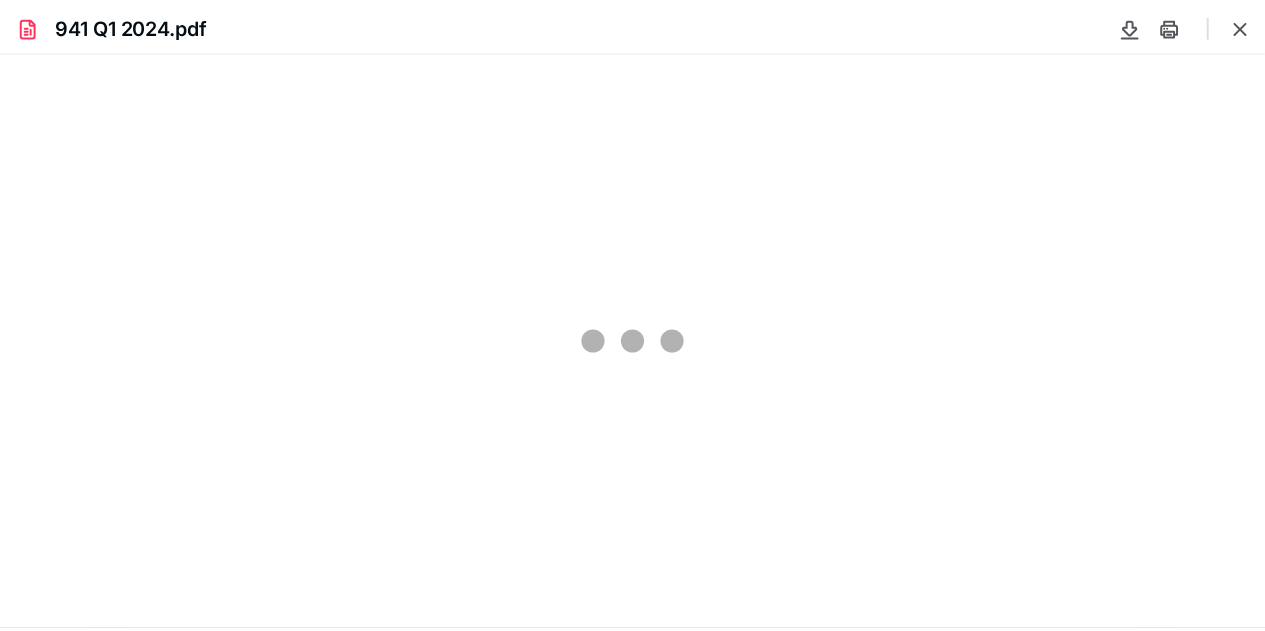 scroll, scrollTop: 0, scrollLeft: 0, axis: both 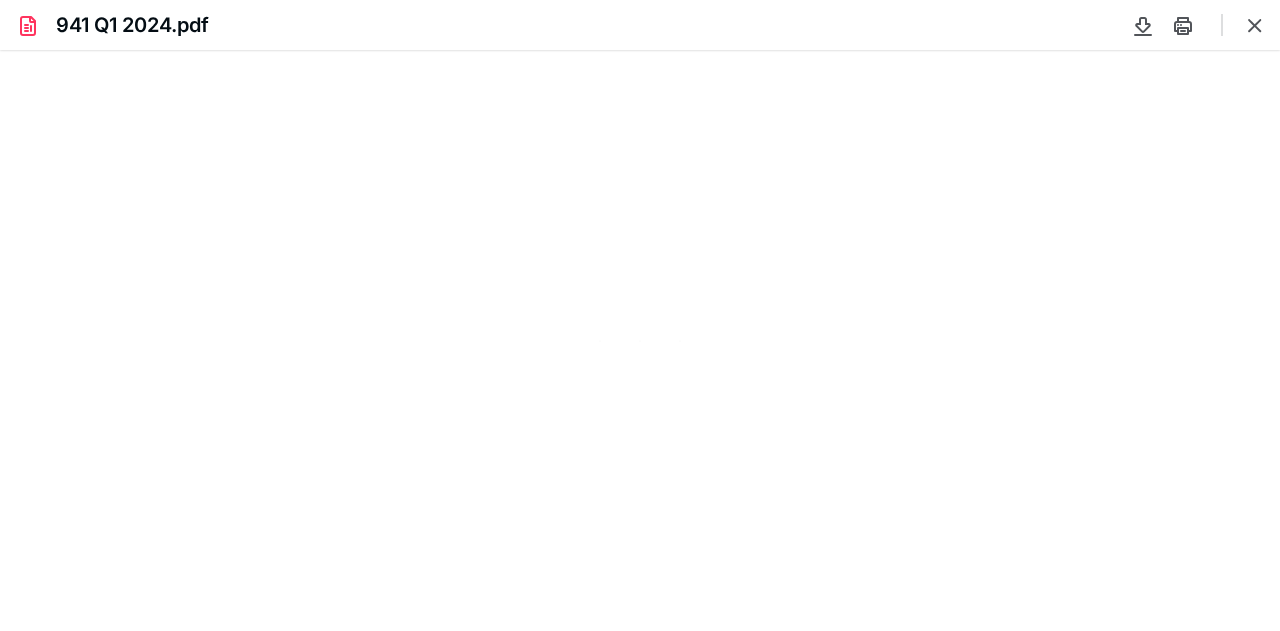 type on "69" 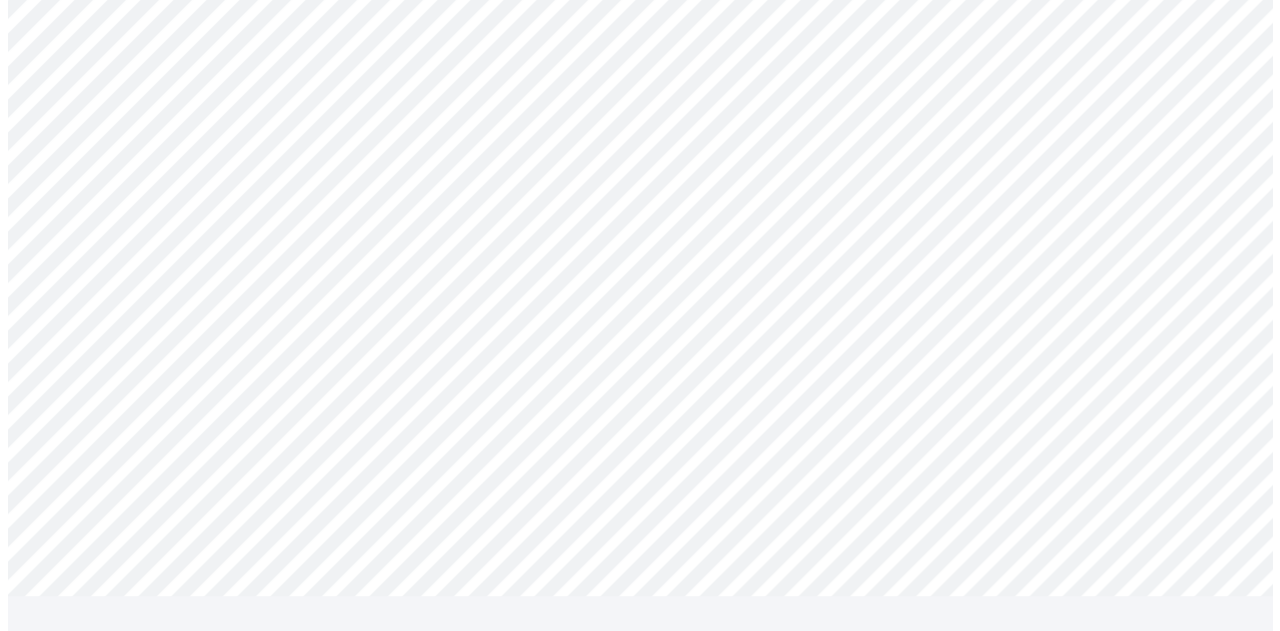 scroll, scrollTop: 0, scrollLeft: 0, axis: both 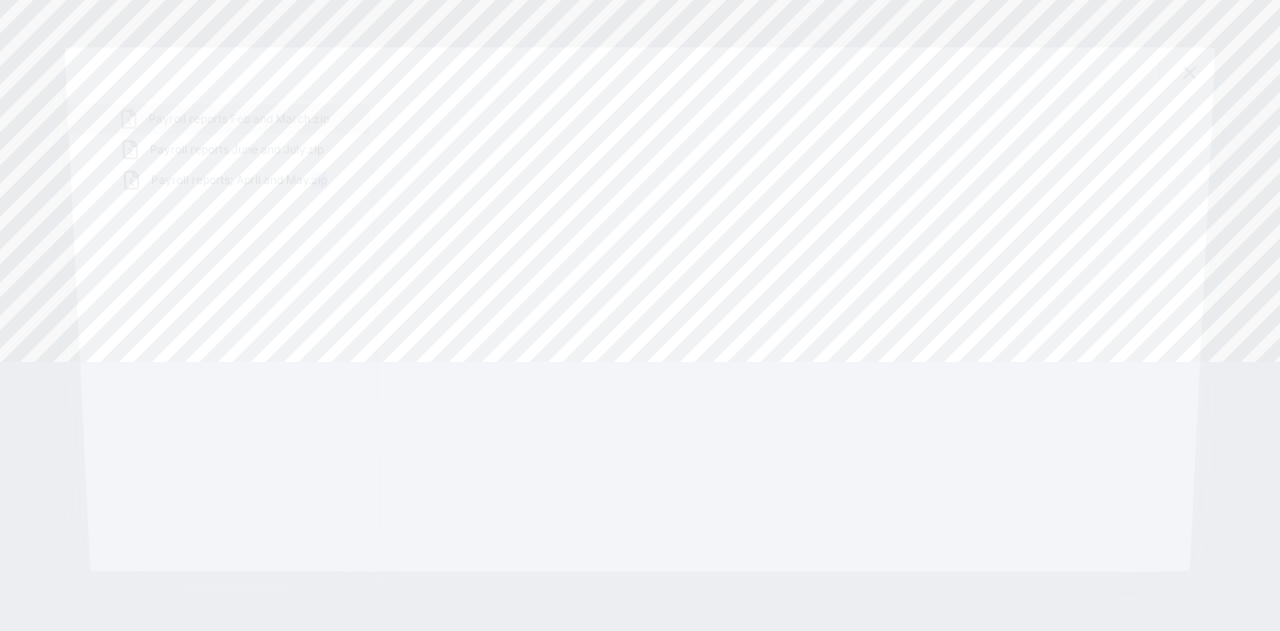 click at bounding box center (790, 333) 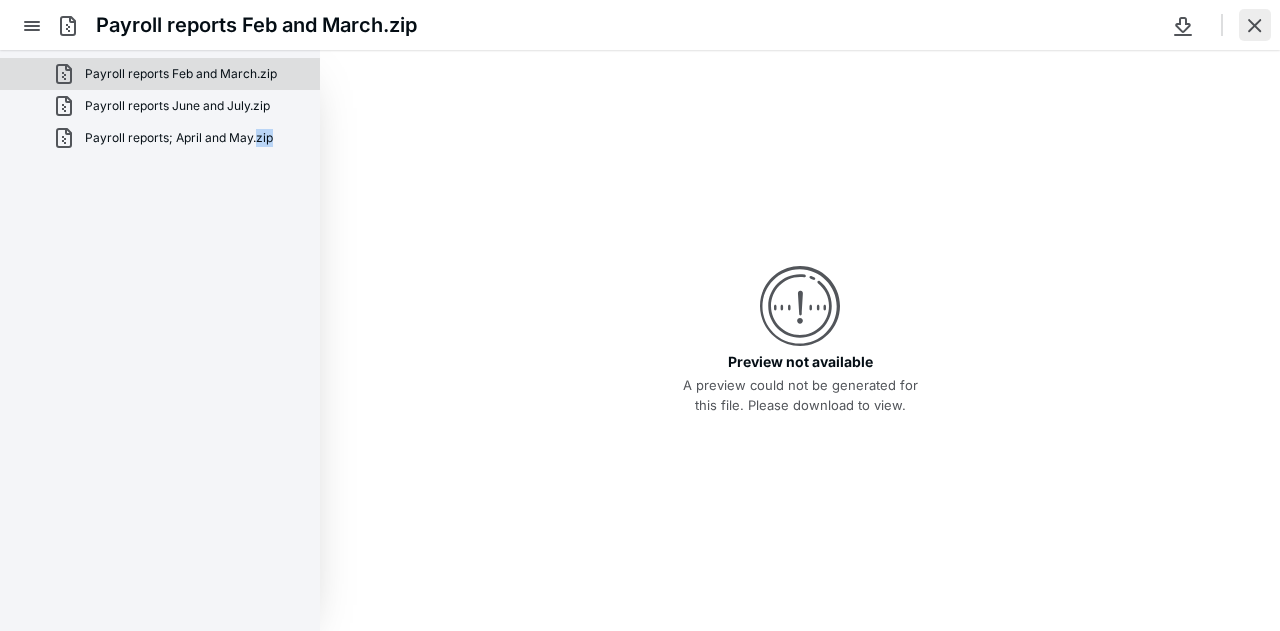 click at bounding box center [1255, 25] 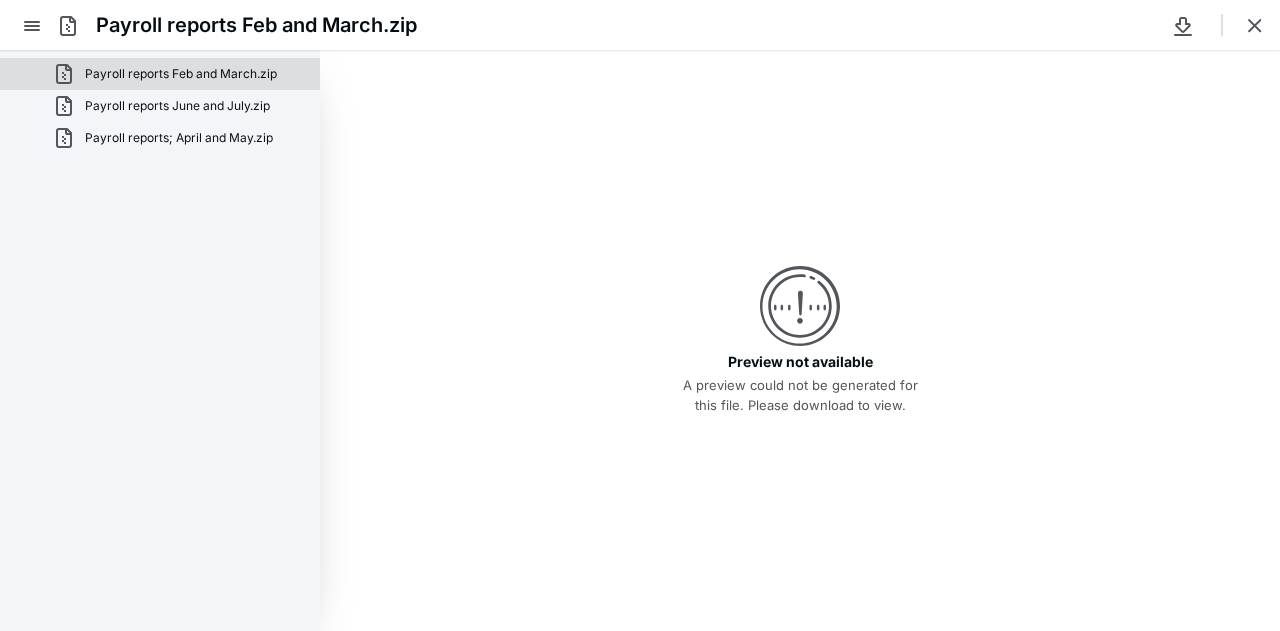 click on "Payroll reports Feb and March.zip" at bounding box center (640, 25) 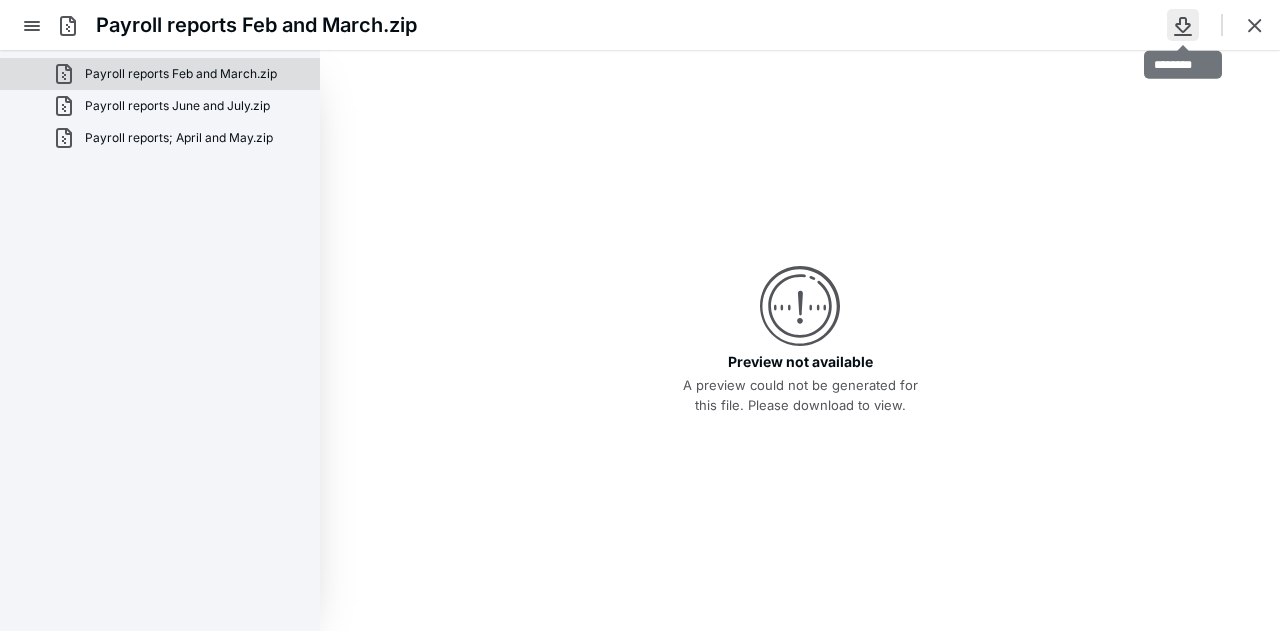 click at bounding box center (1183, 25) 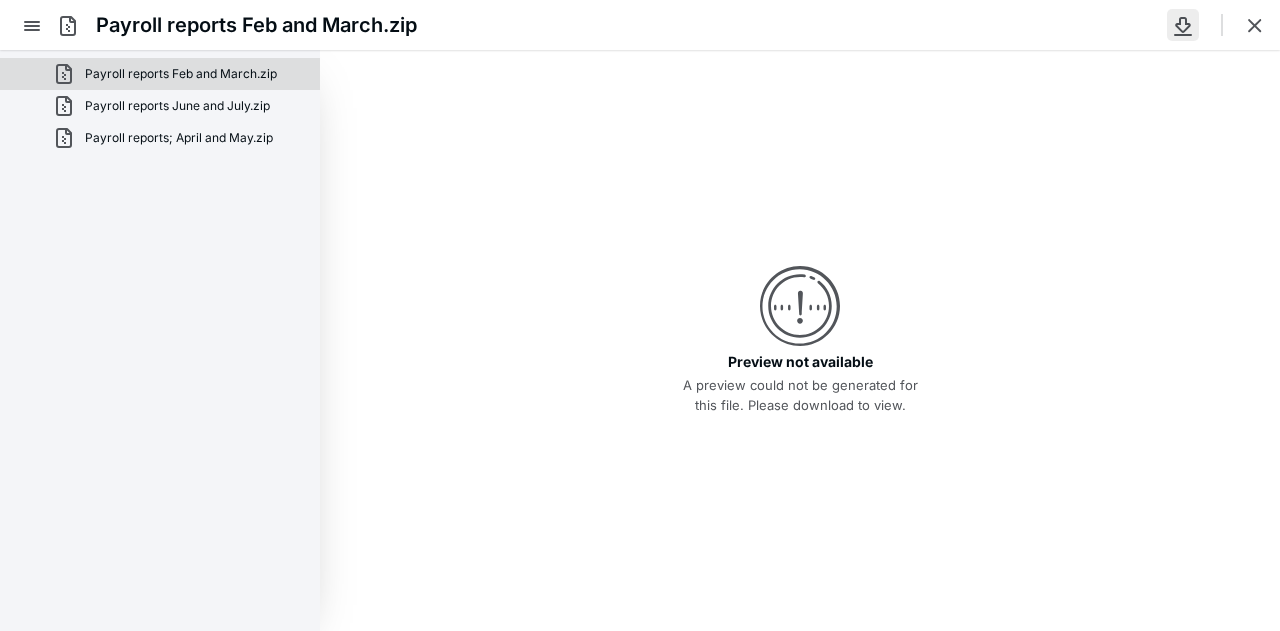 type 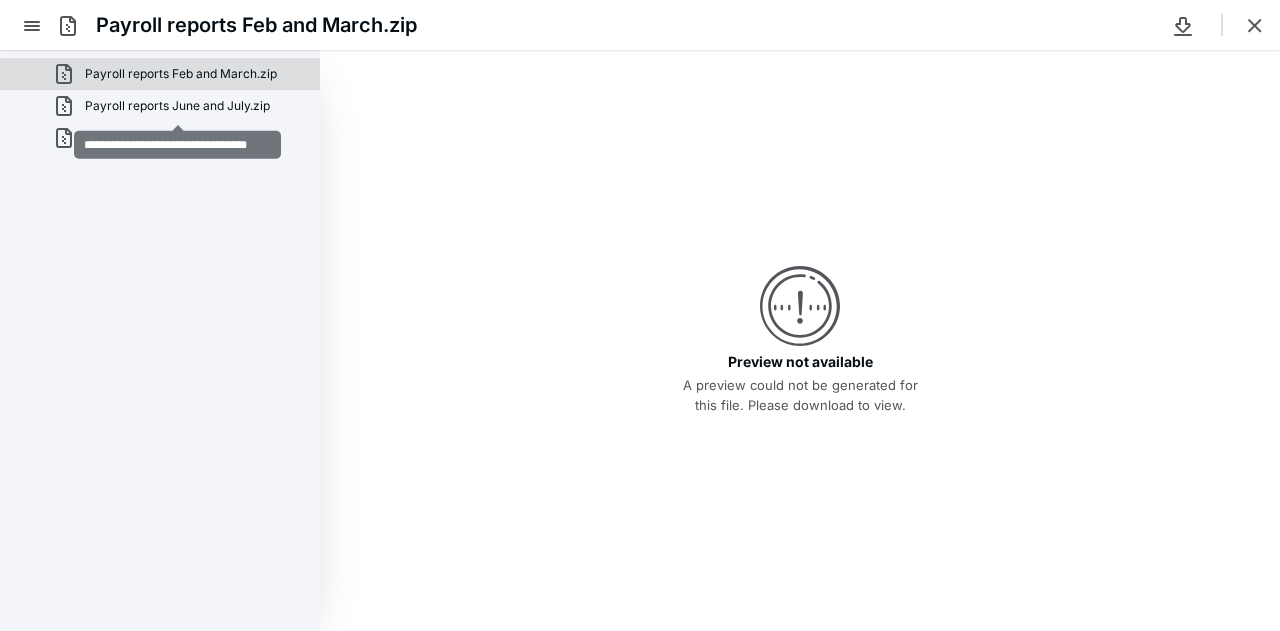 click on "Payroll reports June and July.zip" at bounding box center [177, 106] 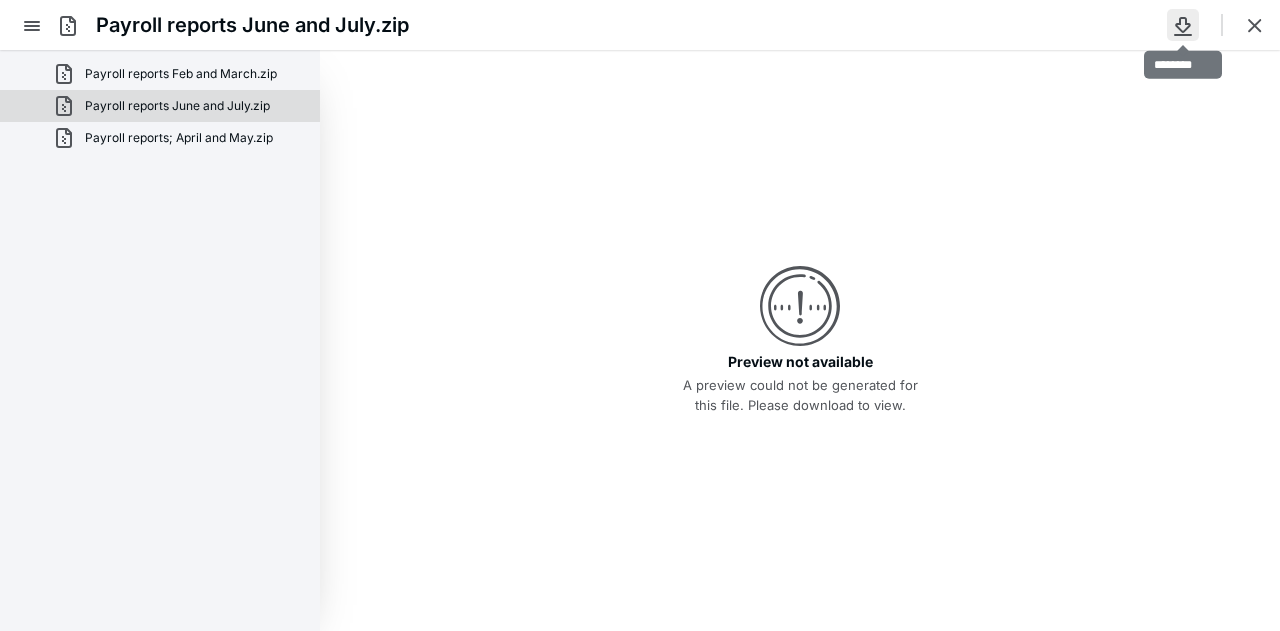 click at bounding box center (1183, 25) 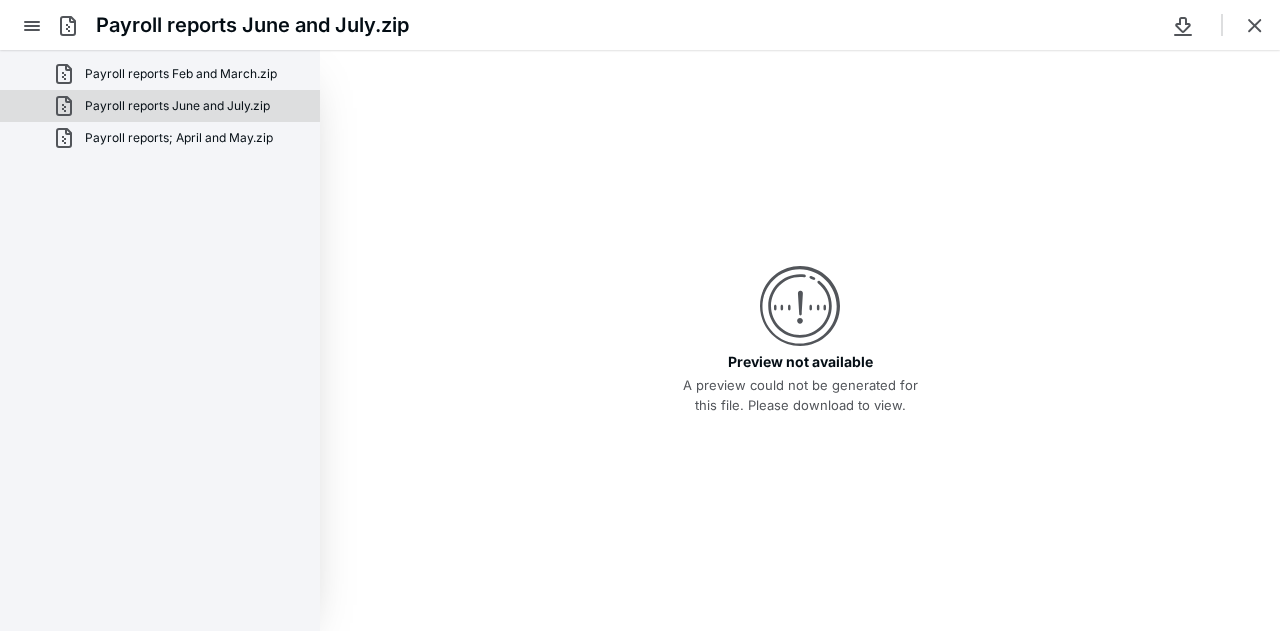 click on "Payroll reports Feb and March.zip Payroll reports June and July.zip Payroll reports; April and May.zip" at bounding box center [160, 340] 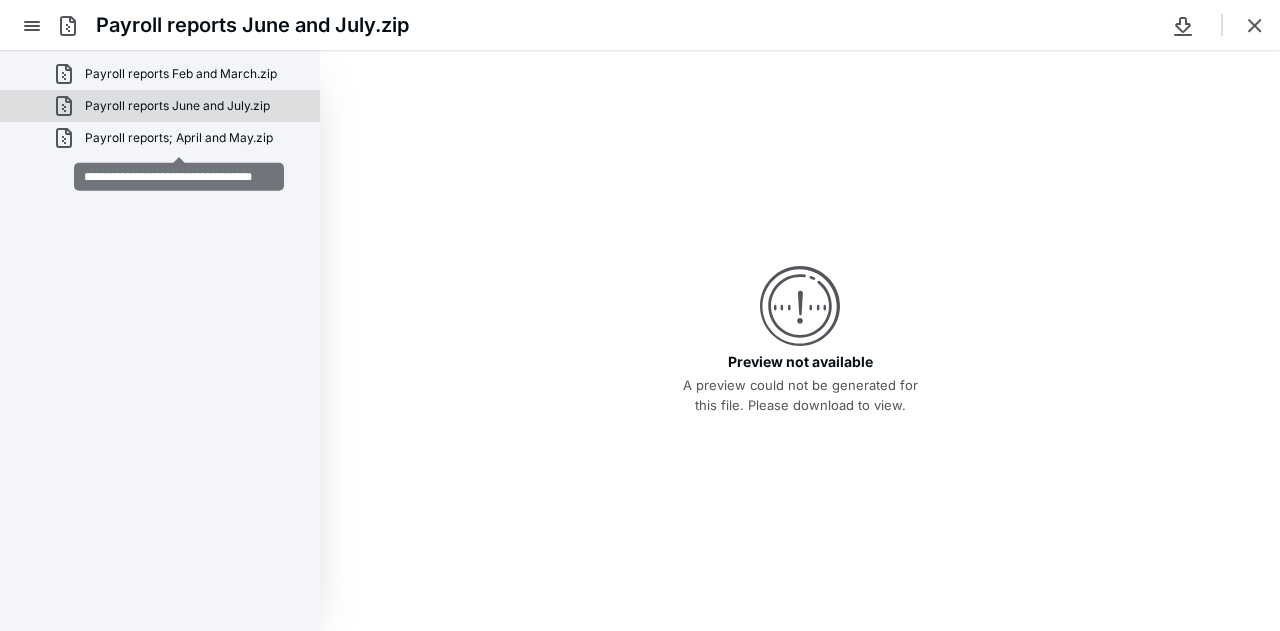 click on "Payroll reports; April and May.zip" at bounding box center [179, 138] 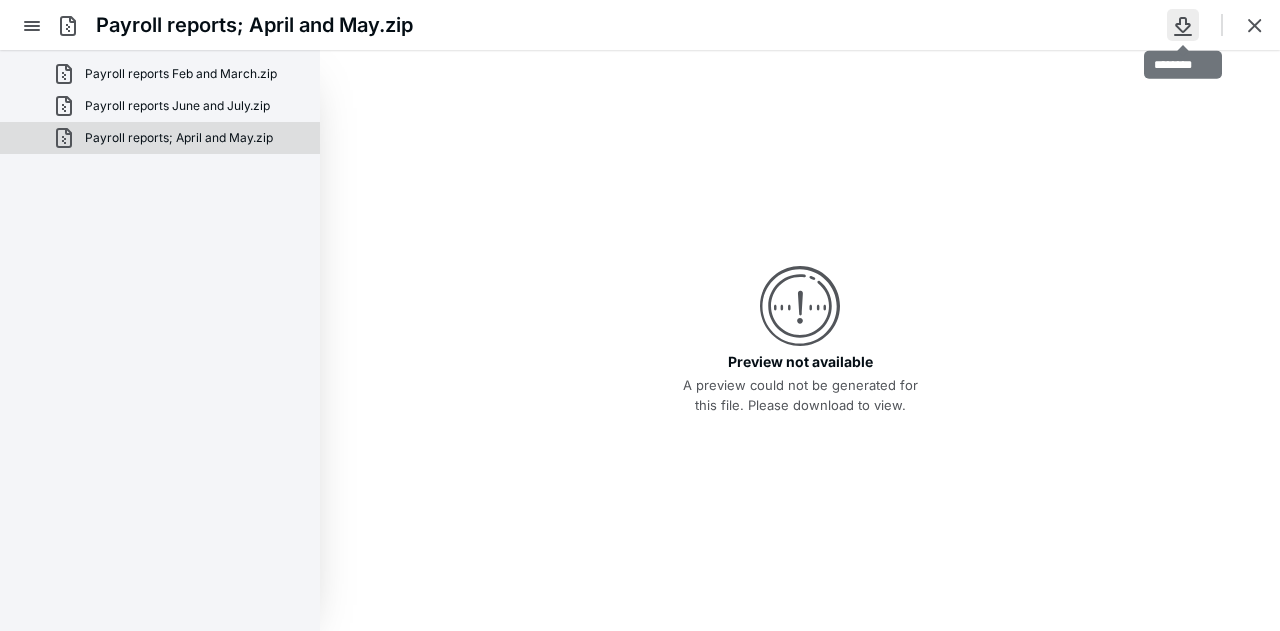 click at bounding box center [1183, 25] 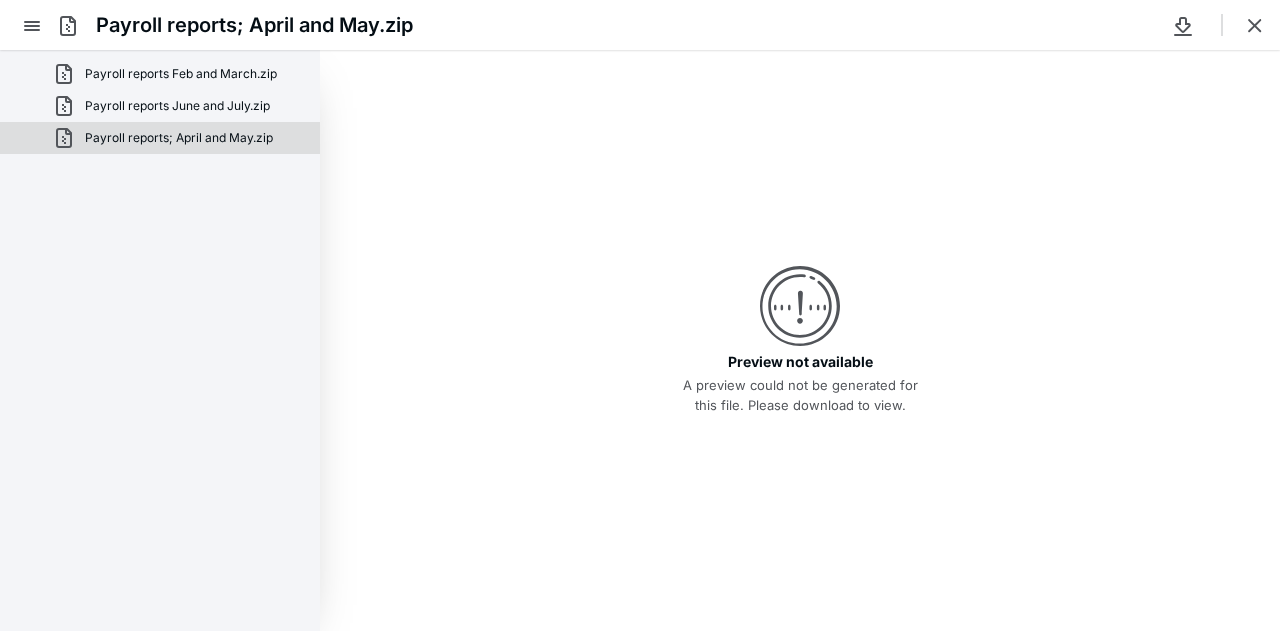 type 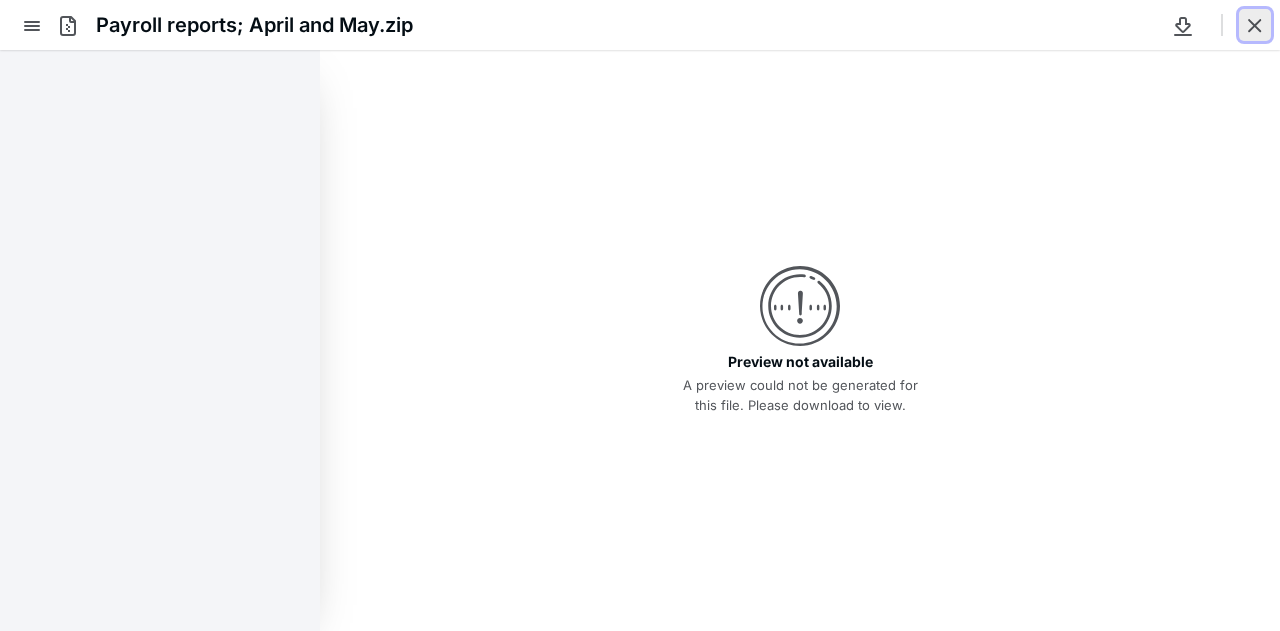 click at bounding box center [1255, 25] 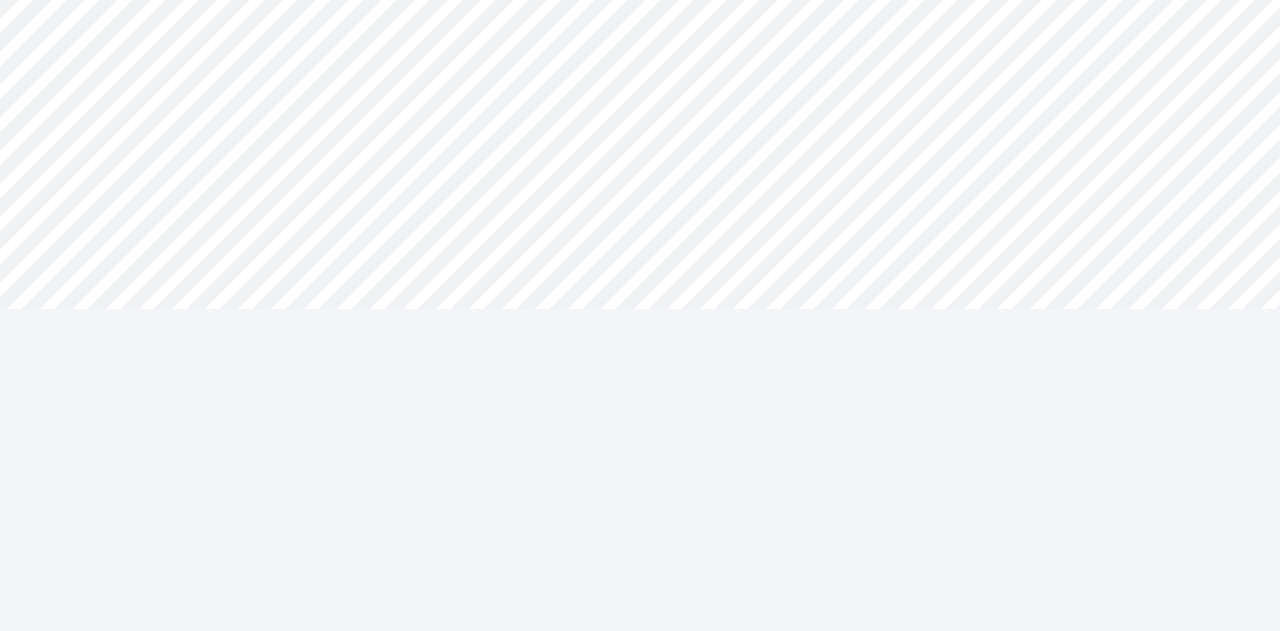 scroll, scrollTop: 0, scrollLeft: 0, axis: both 